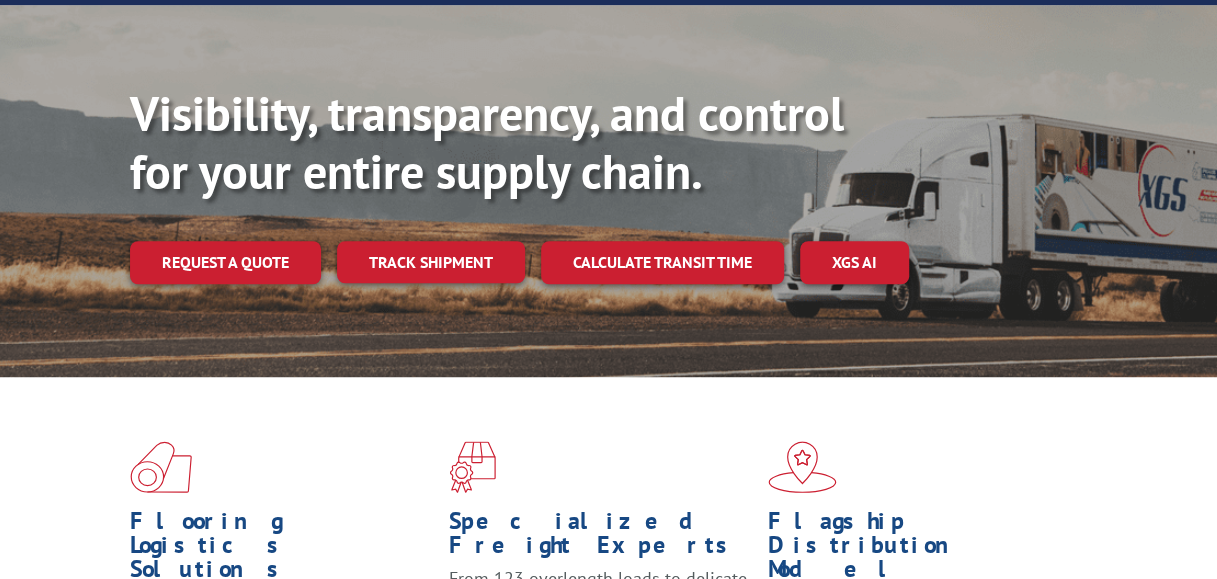 scroll, scrollTop: 490, scrollLeft: 0, axis: vertical 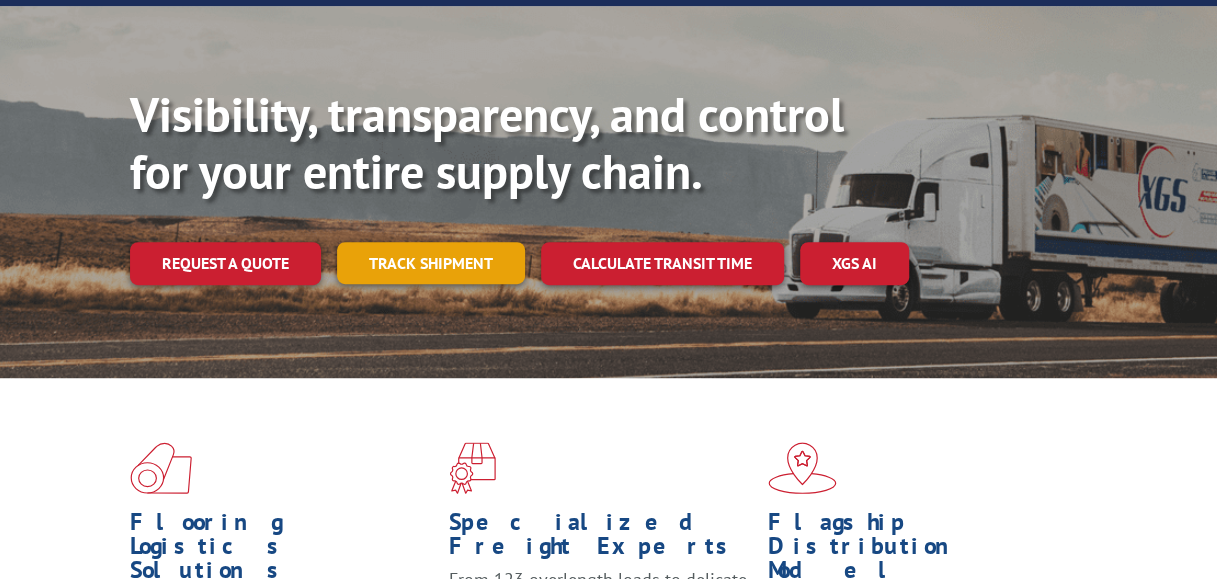 click on "Track shipment" at bounding box center [431, 263] 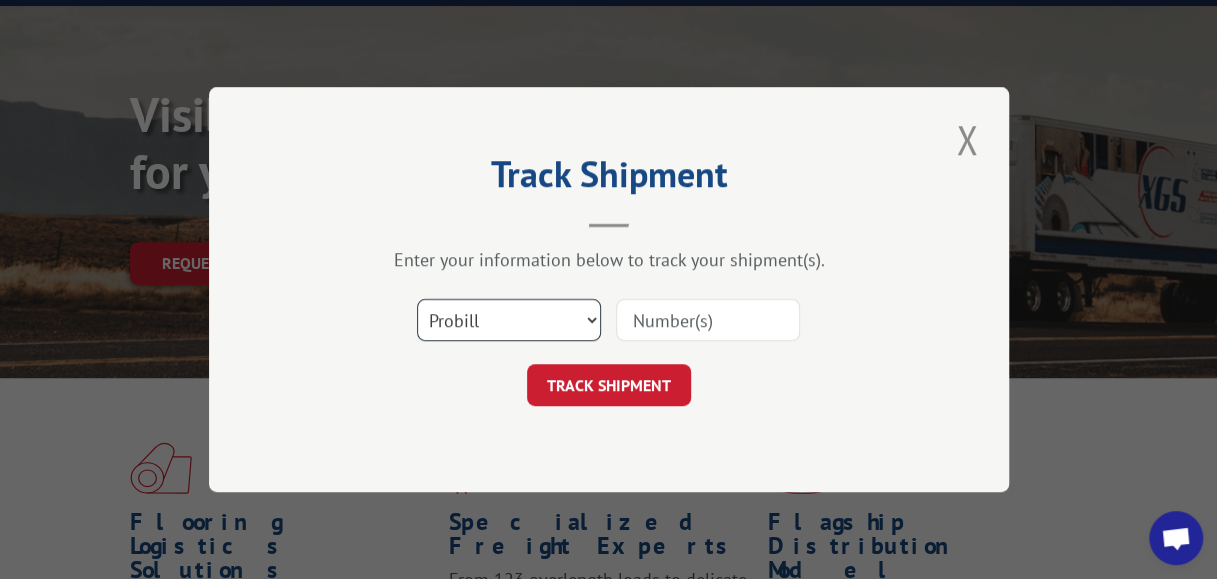 click on "Select category... Probill BOL PO" at bounding box center [509, 320] 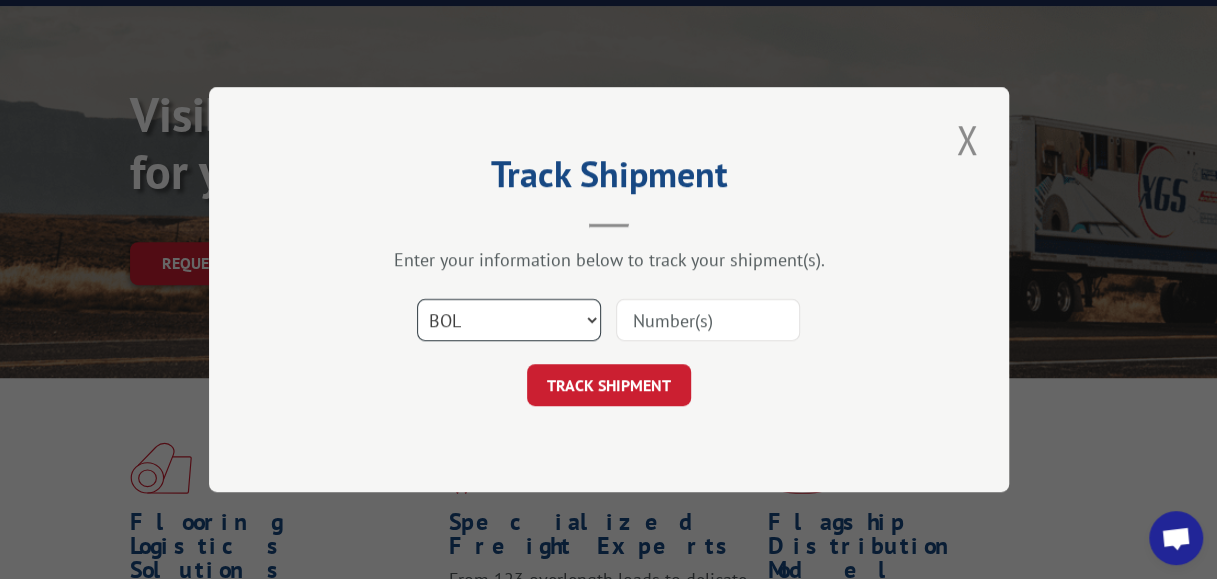 click on "Select category... Probill BOL PO" at bounding box center [509, 320] 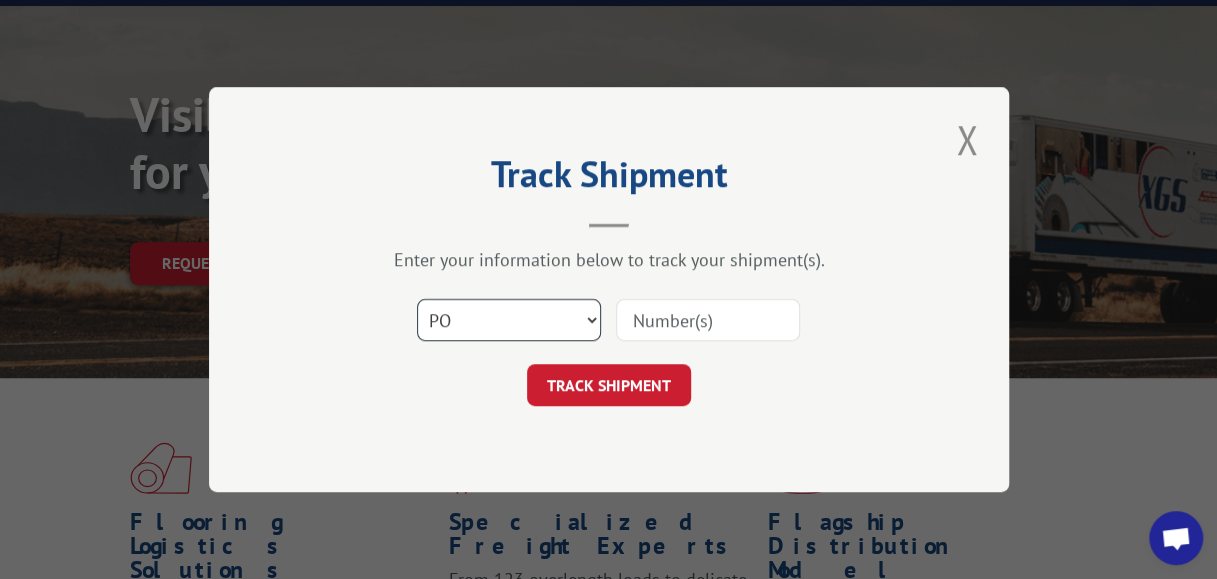 click on "Select category... Probill BOL PO" at bounding box center (509, 320) 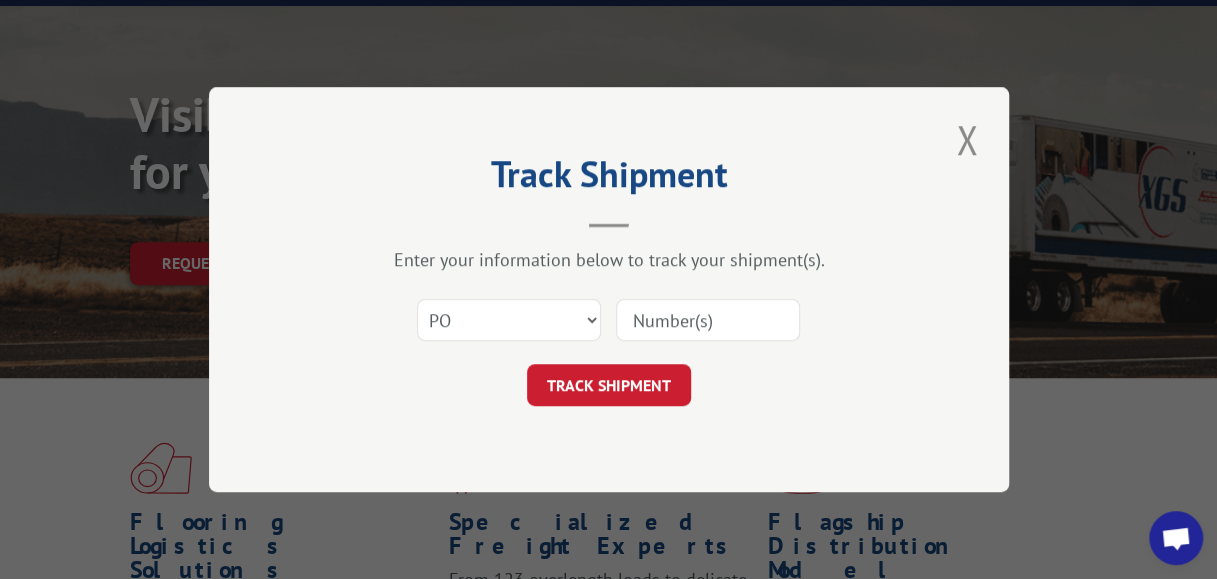 click at bounding box center (708, 320) 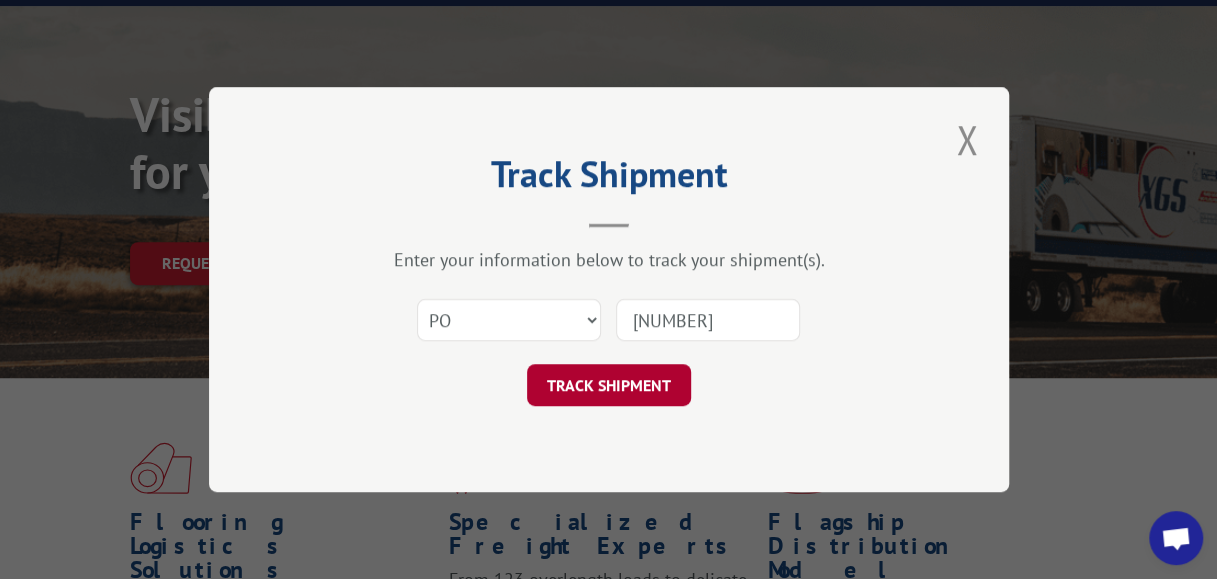 type on "[NUMBER]" 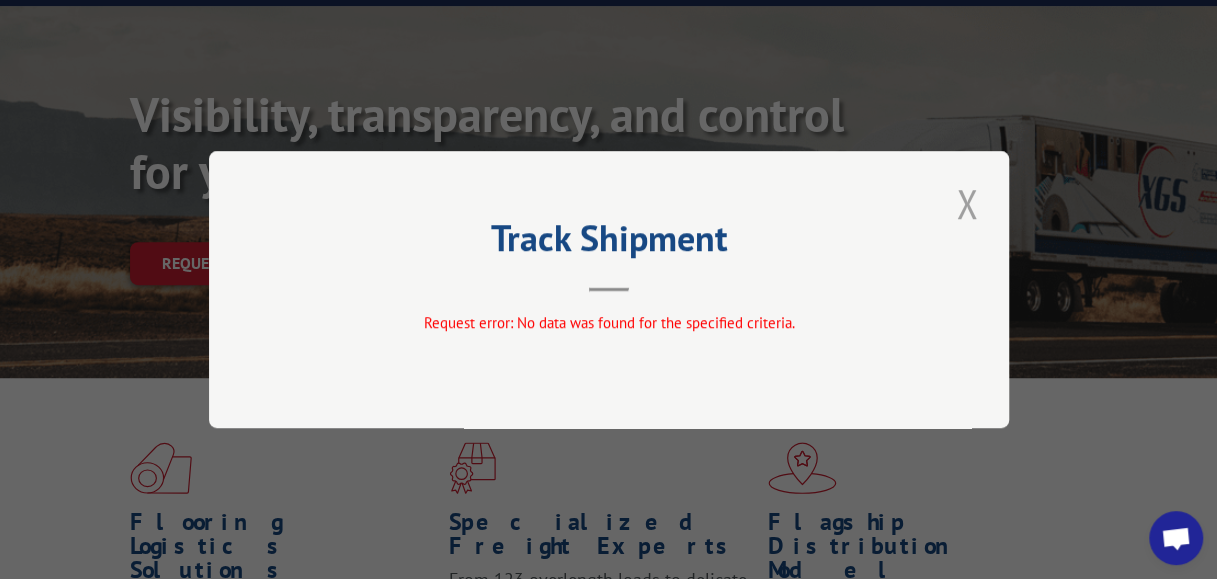 click at bounding box center (967, 203) 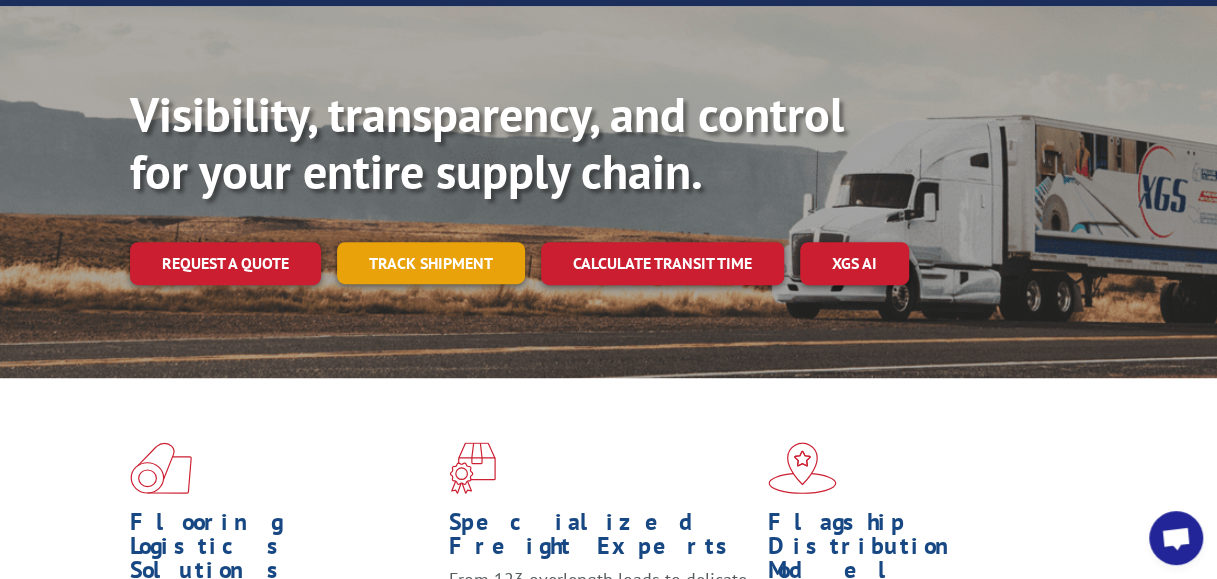 click on "Track shipment" at bounding box center (431, 263) 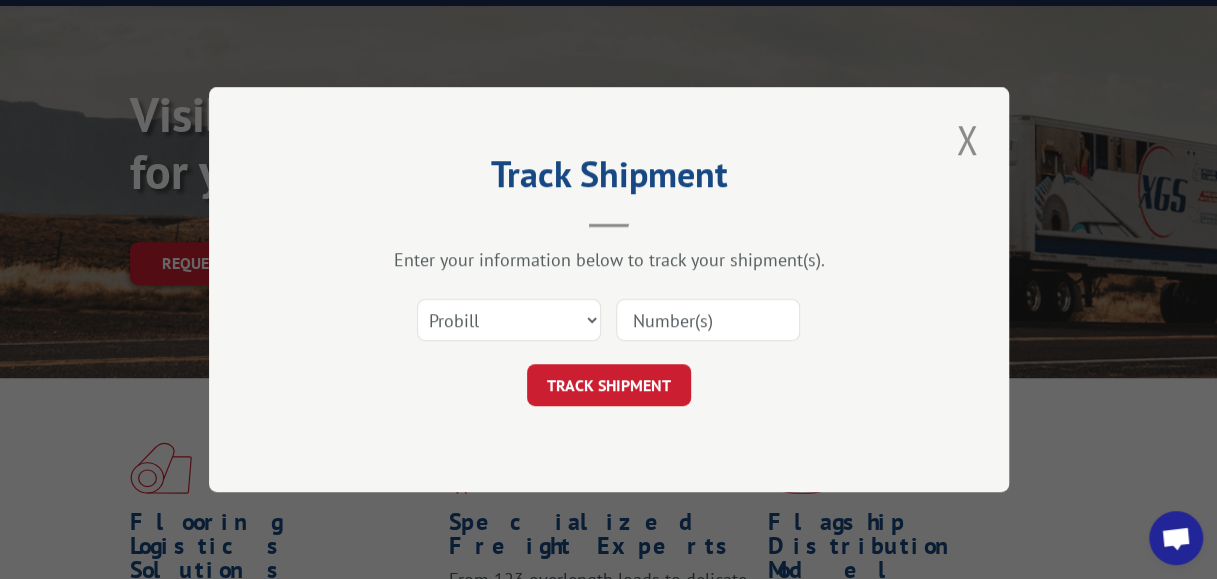 click at bounding box center (708, 320) 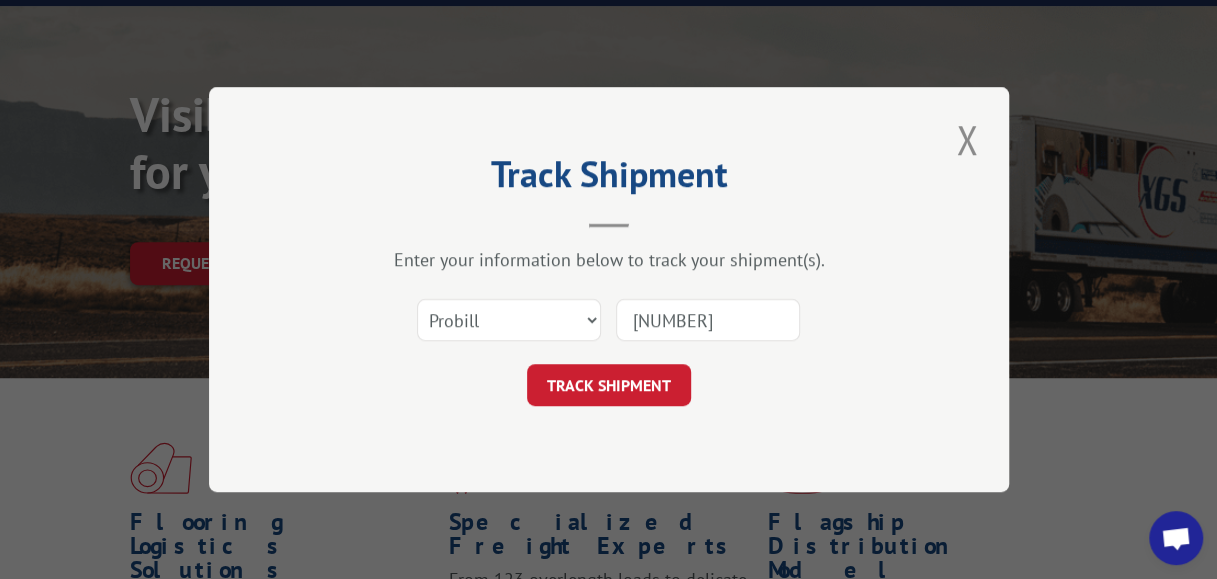 click on "TRACK SHIPMENT" at bounding box center (609, 385) 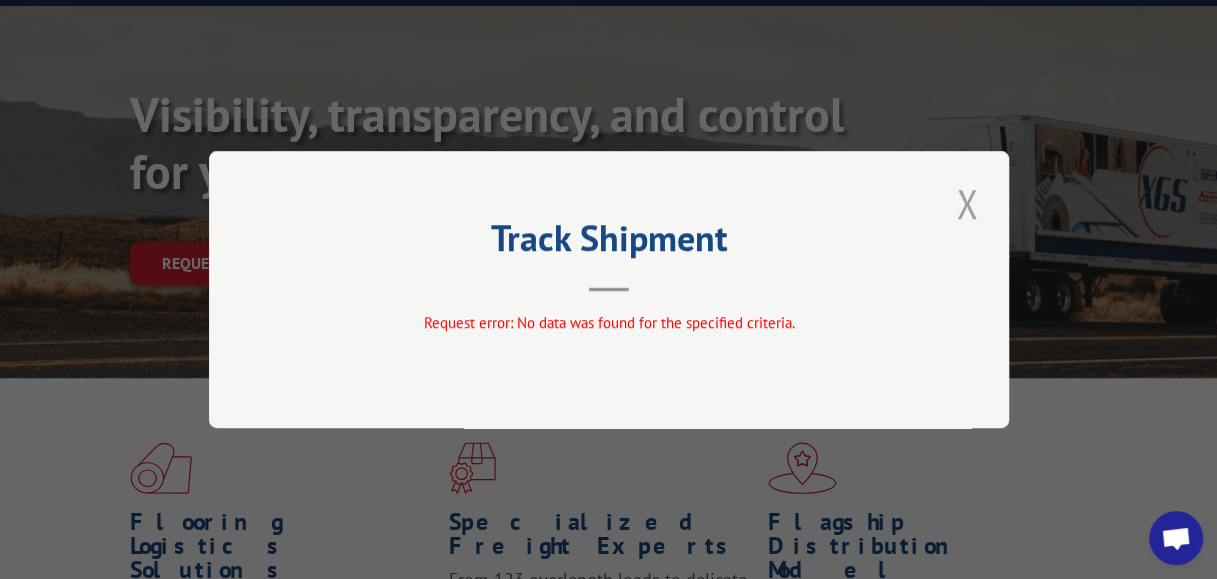 click at bounding box center [967, 203] 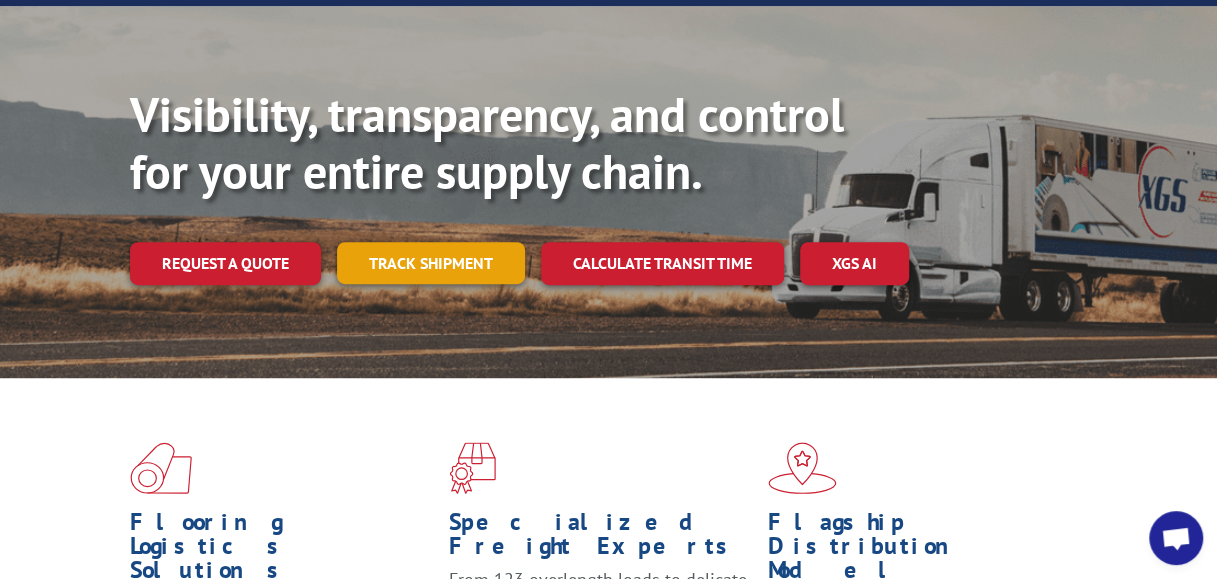 click on "Track shipment" at bounding box center (431, 263) 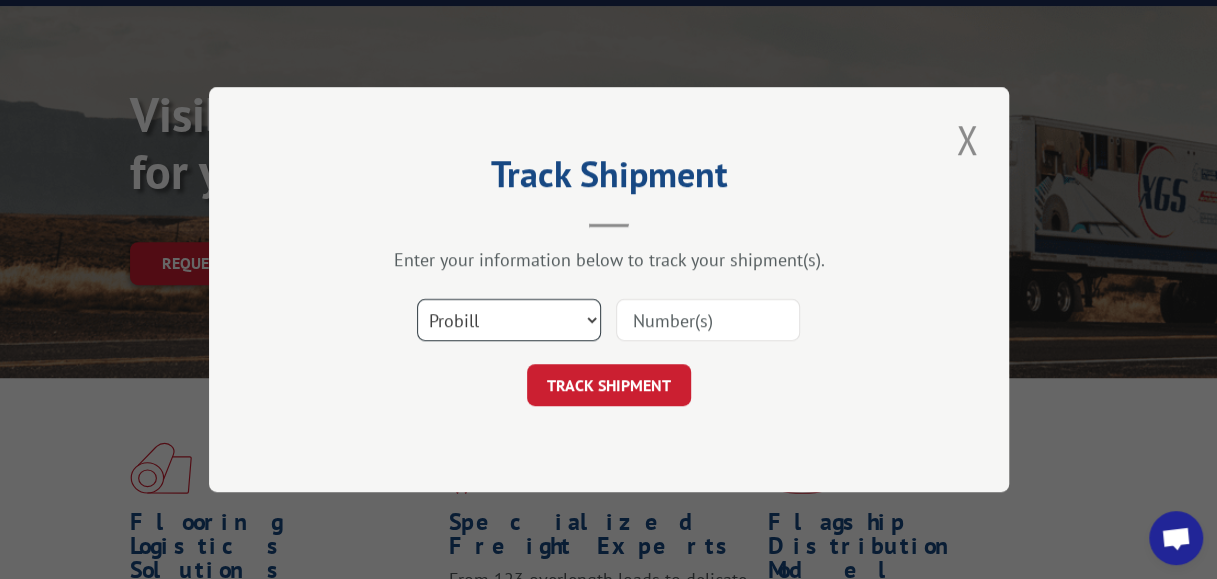 drag, startPoint x: 543, startPoint y: 322, endPoint x: 544, endPoint y: 410, distance: 88.005684 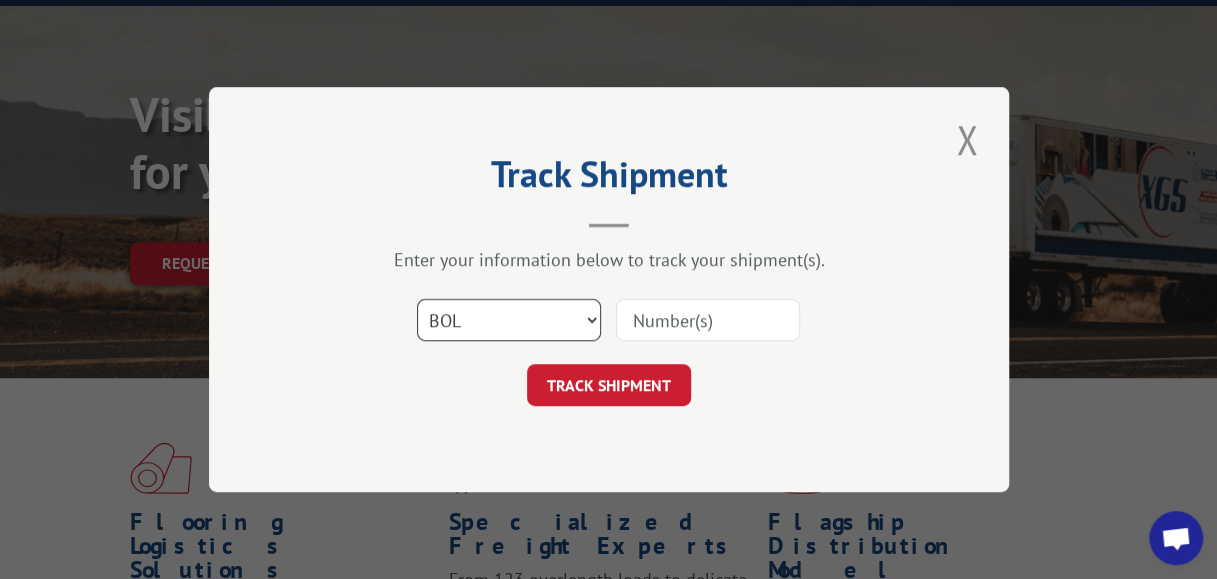 click on "Select category... Probill BOL PO" at bounding box center (509, 320) 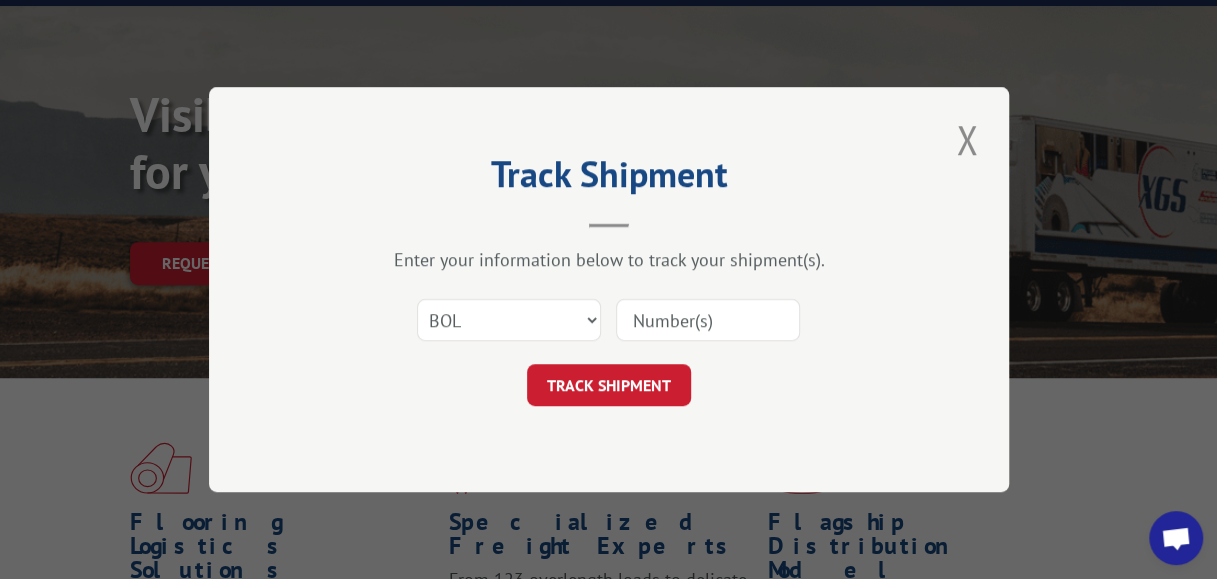 click at bounding box center (708, 320) 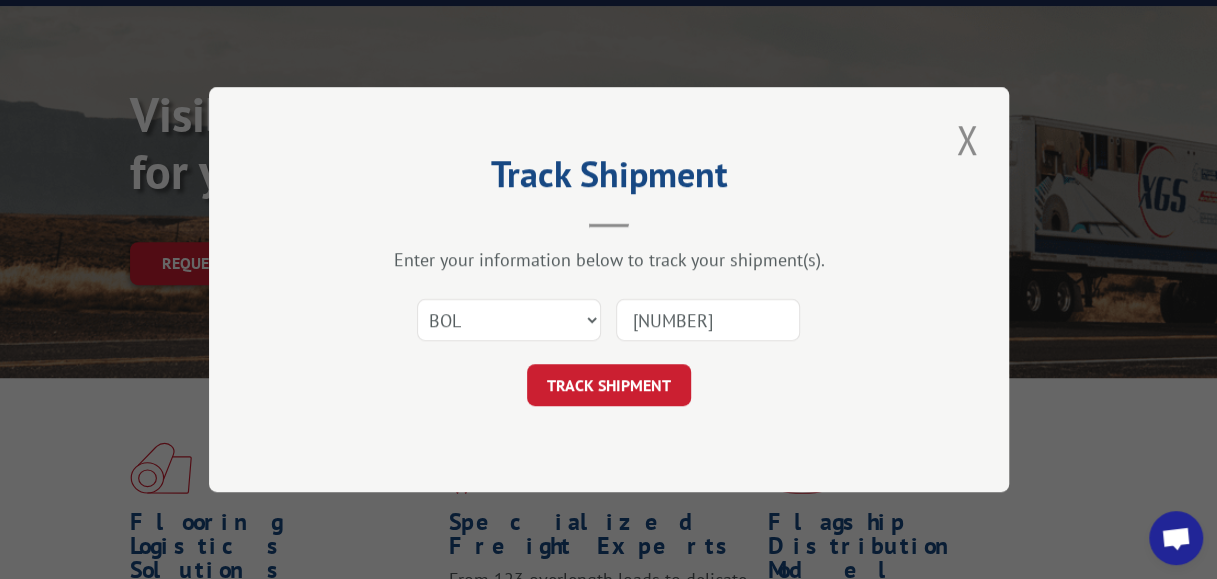 click on "TRACK SHIPMENT" at bounding box center [609, 385] 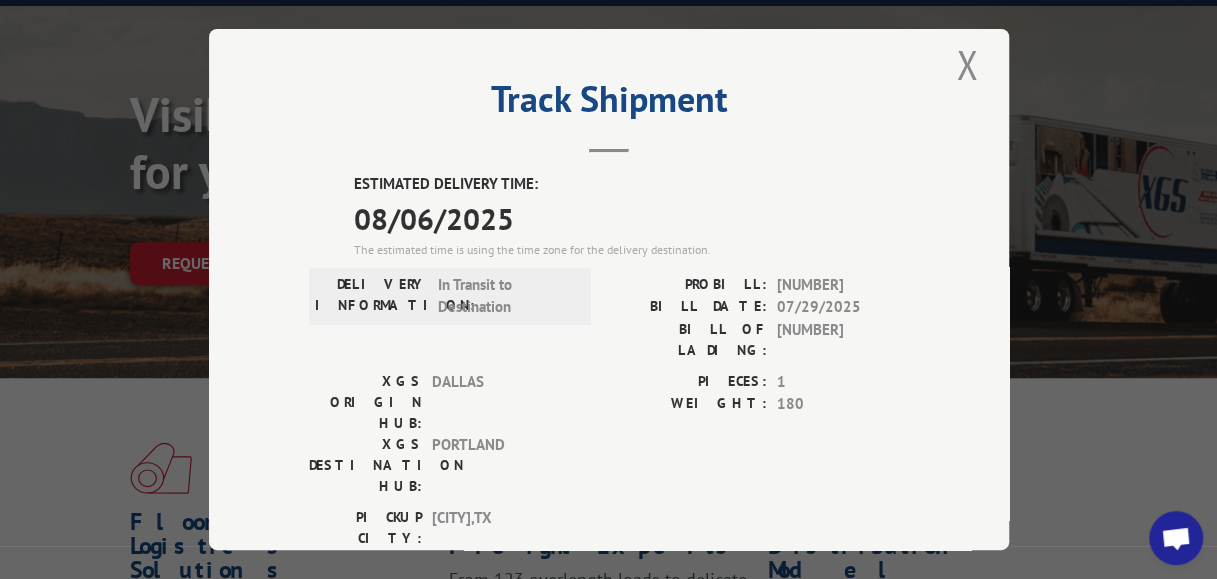 scroll, scrollTop: 0, scrollLeft: 0, axis: both 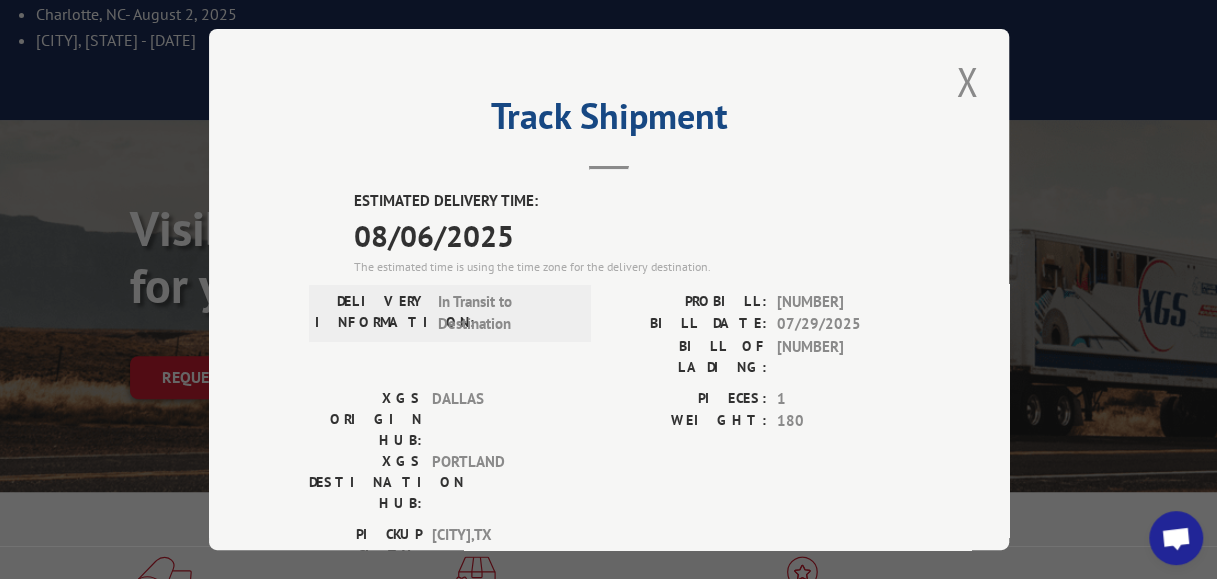 click on "Track Shipment" at bounding box center [609, 136] 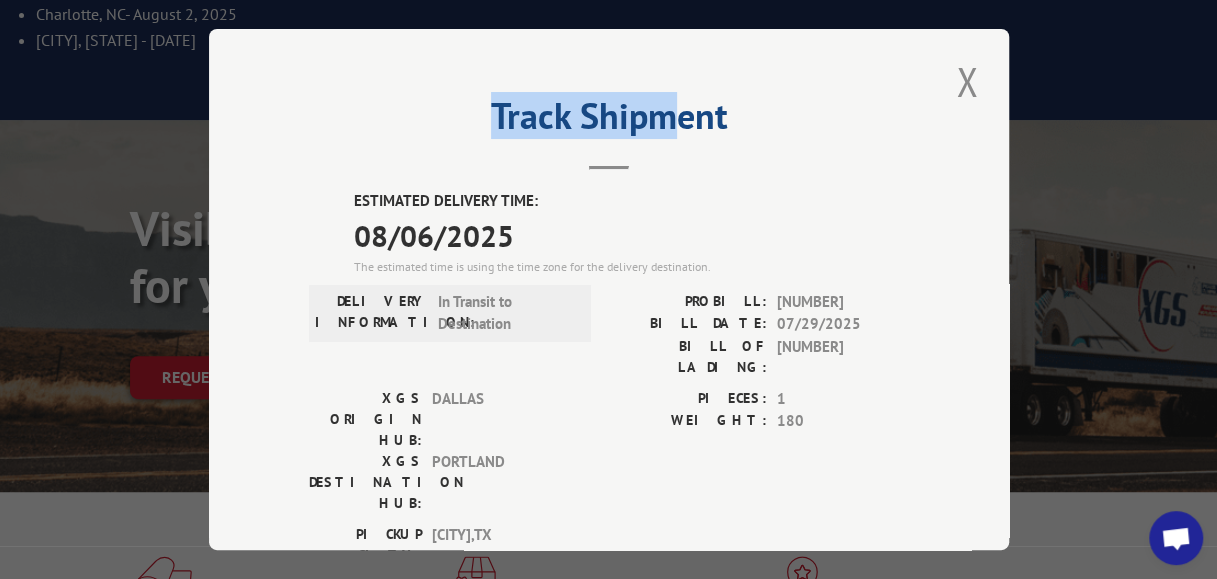 drag, startPoint x: 655, startPoint y: 122, endPoint x: 564, endPoint y: 142, distance: 93.17188 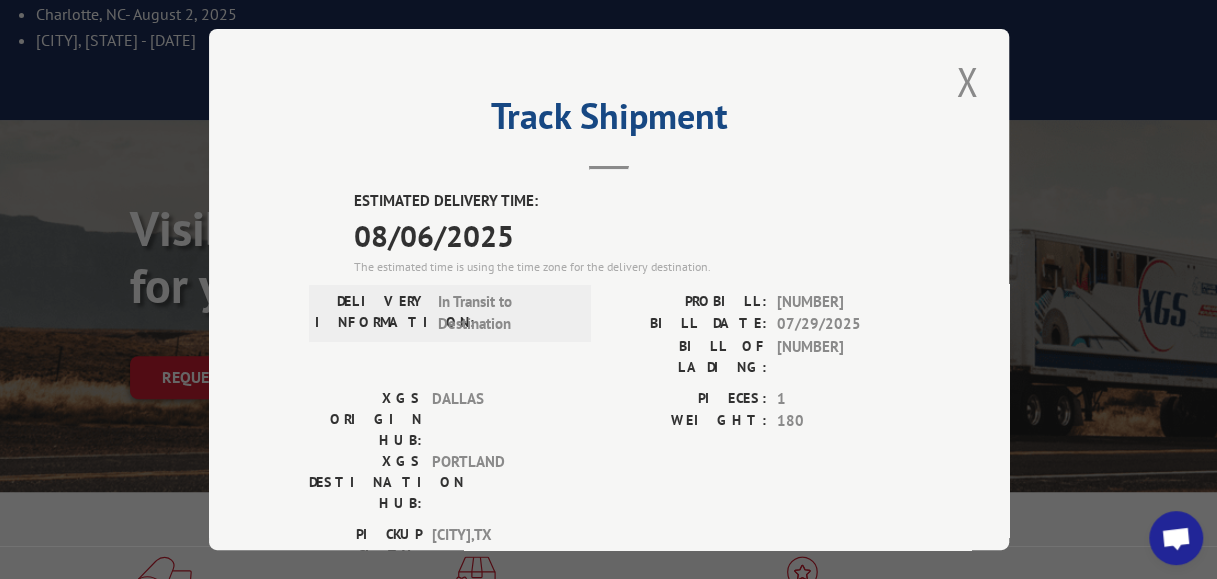 drag, startPoint x: 564, startPoint y: 142, endPoint x: 622, endPoint y: 237, distance: 111.305885 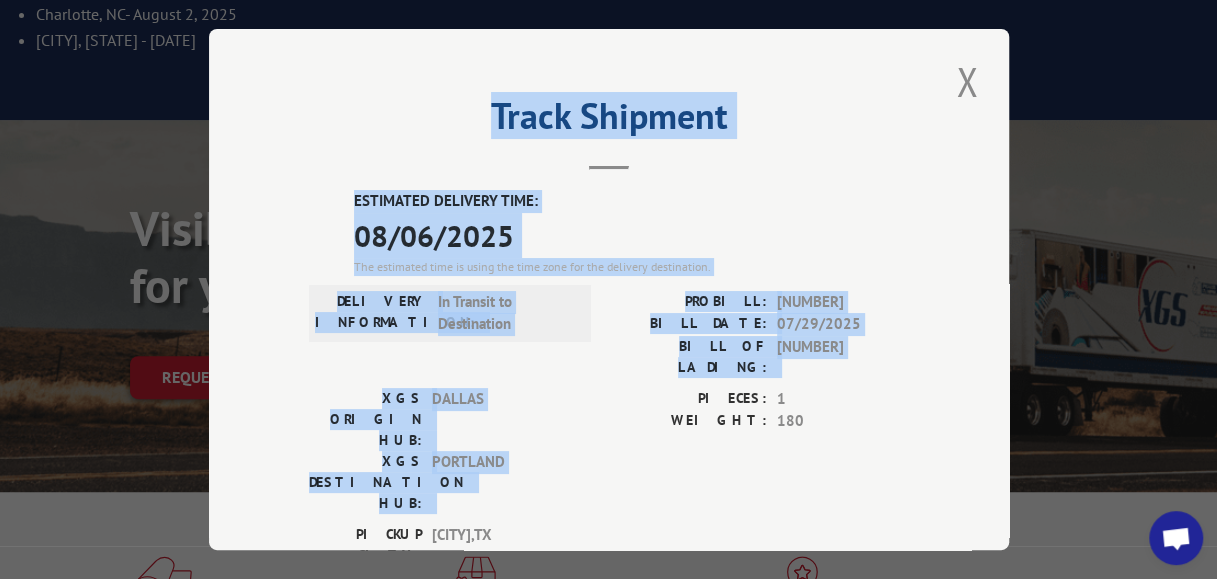 drag, startPoint x: 607, startPoint y: 156, endPoint x: 604, endPoint y: 376, distance: 220.02045 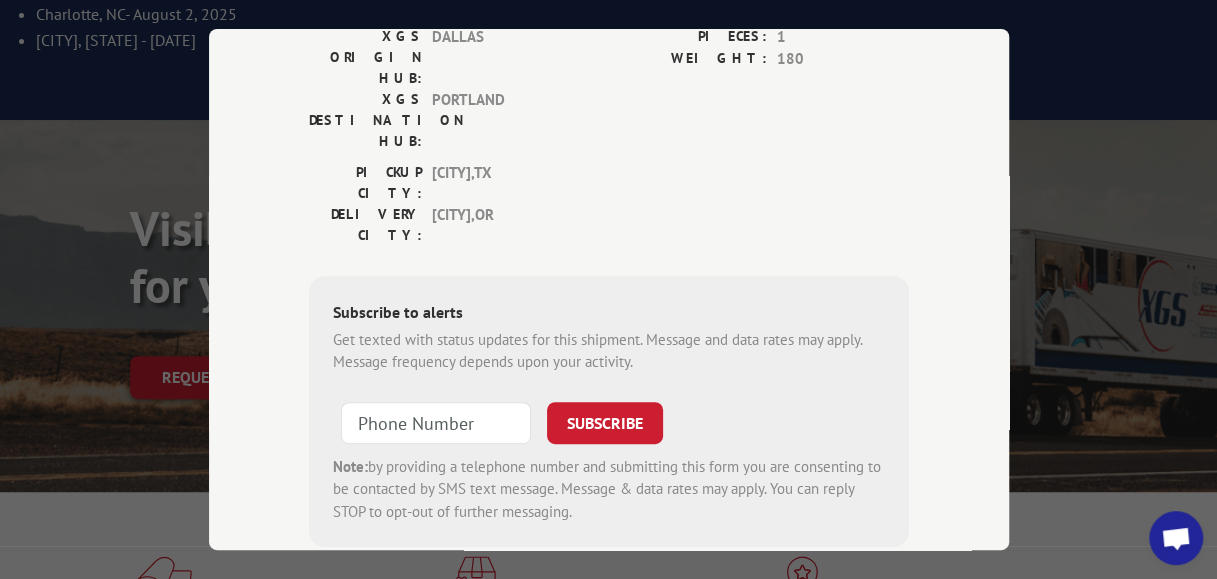 scroll, scrollTop: 0, scrollLeft: 0, axis: both 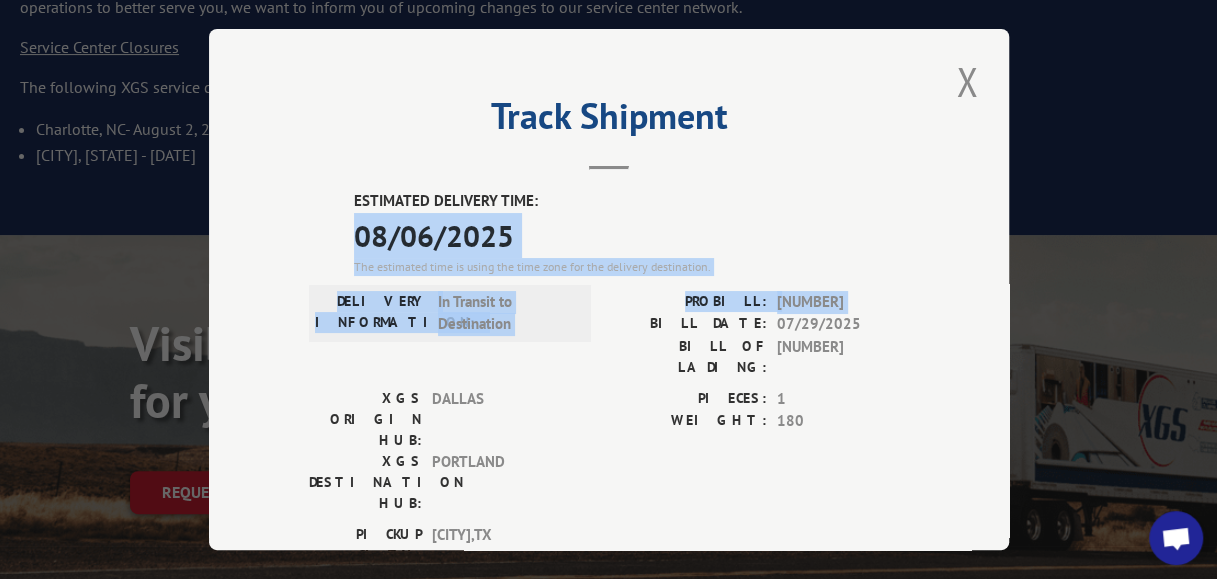 drag, startPoint x: 580, startPoint y: 162, endPoint x: 605, endPoint y: 317, distance: 157.00319 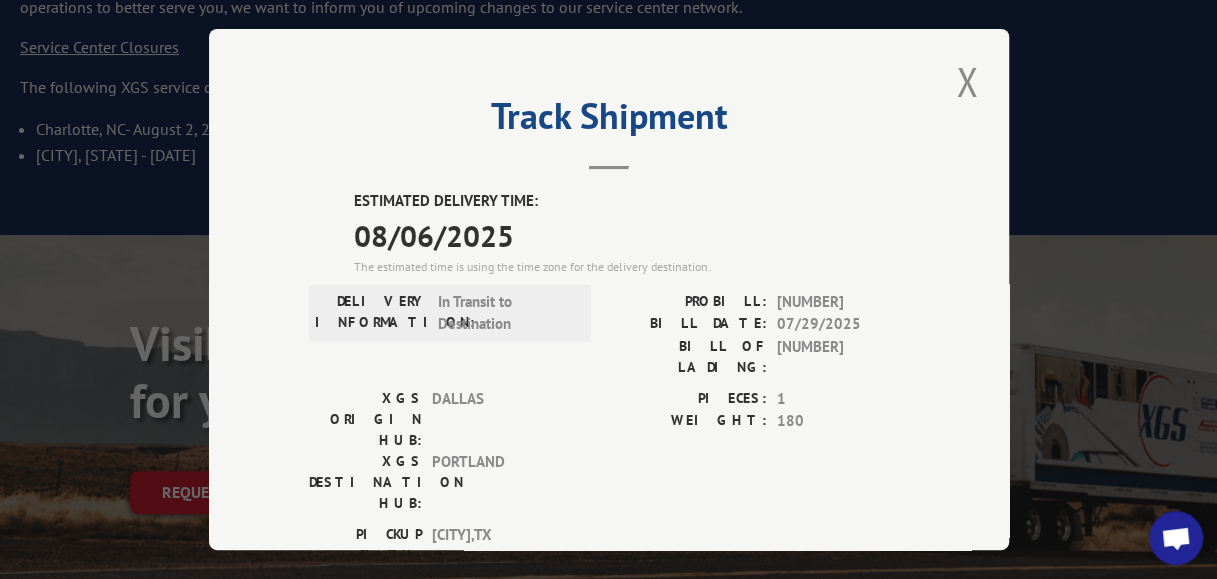 drag, startPoint x: 605, startPoint y: 317, endPoint x: 517, endPoint y: 165, distance: 175.63599 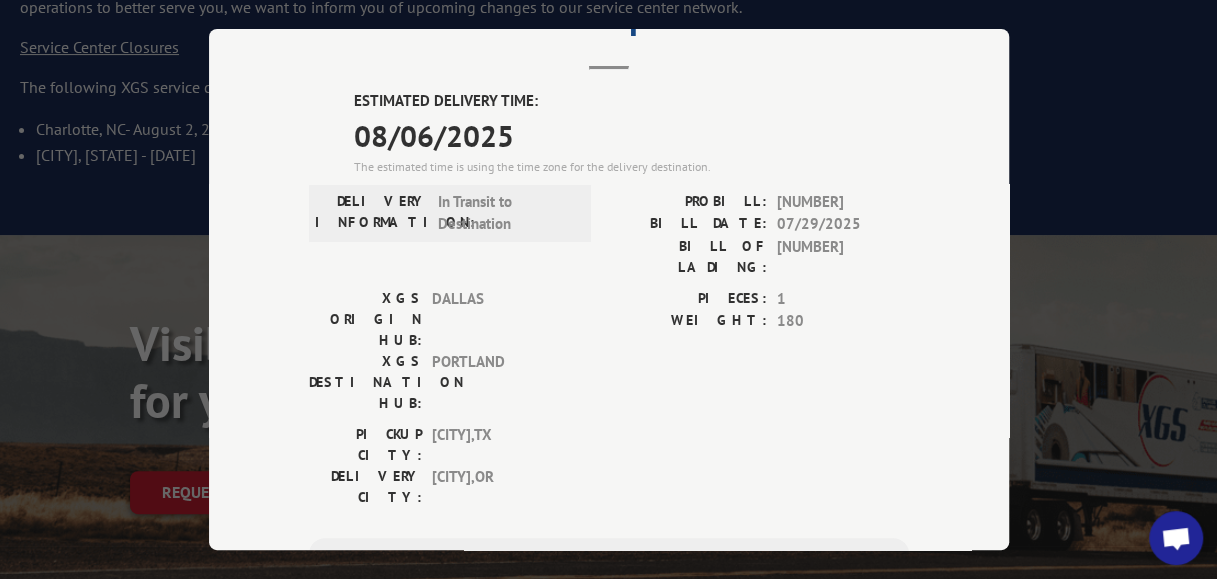 scroll, scrollTop: 106, scrollLeft: 0, axis: vertical 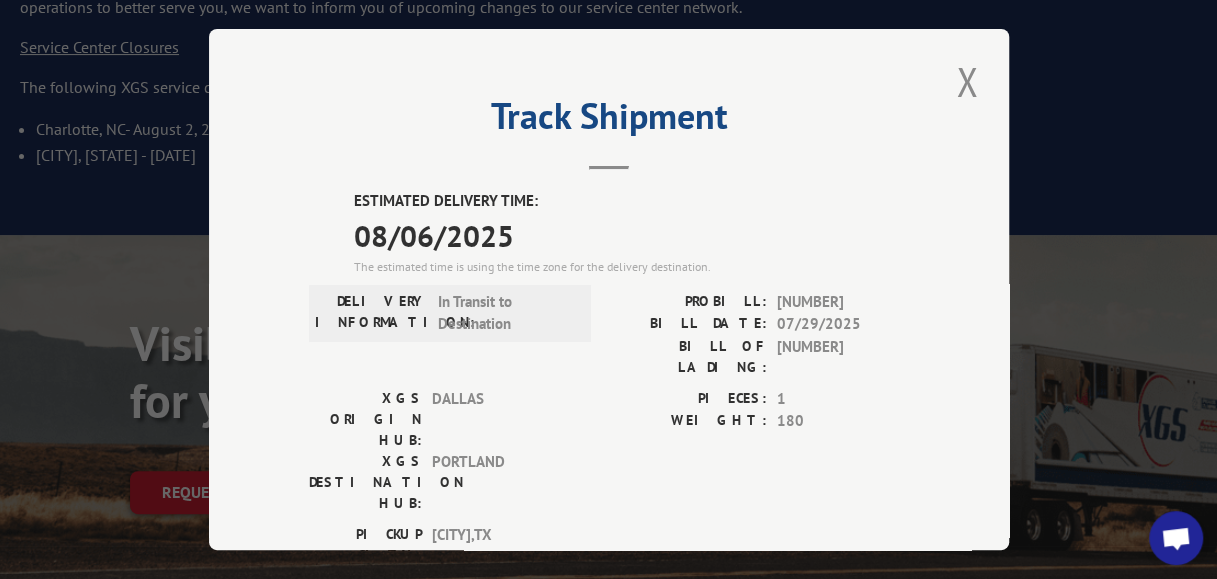 click on "PORTLAND" at bounding box center [499, 482] 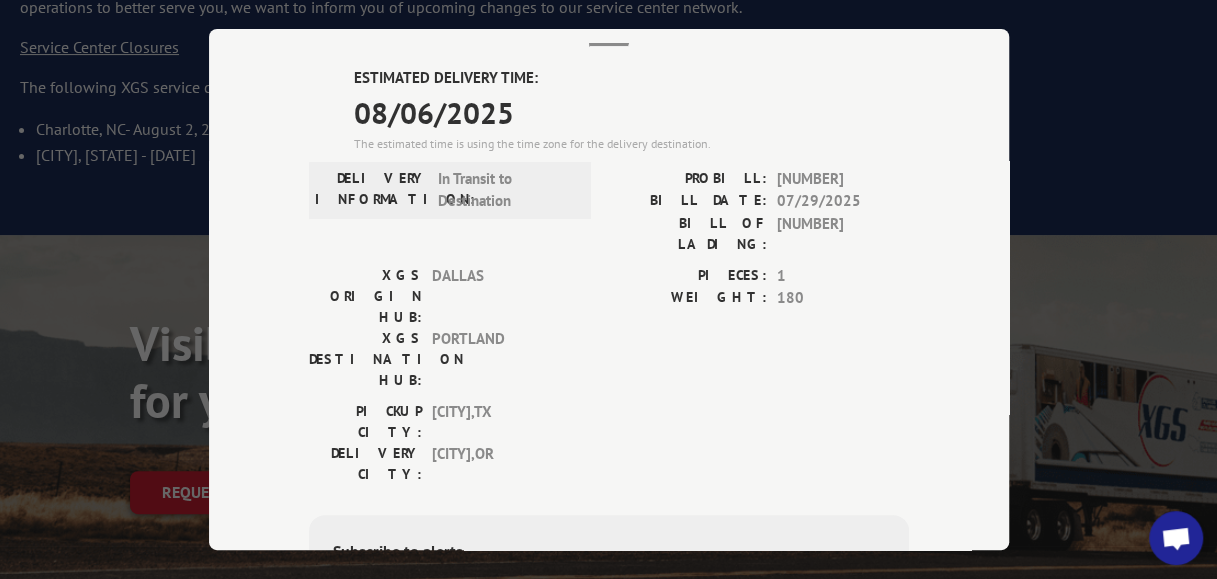 scroll, scrollTop: 0, scrollLeft: 0, axis: both 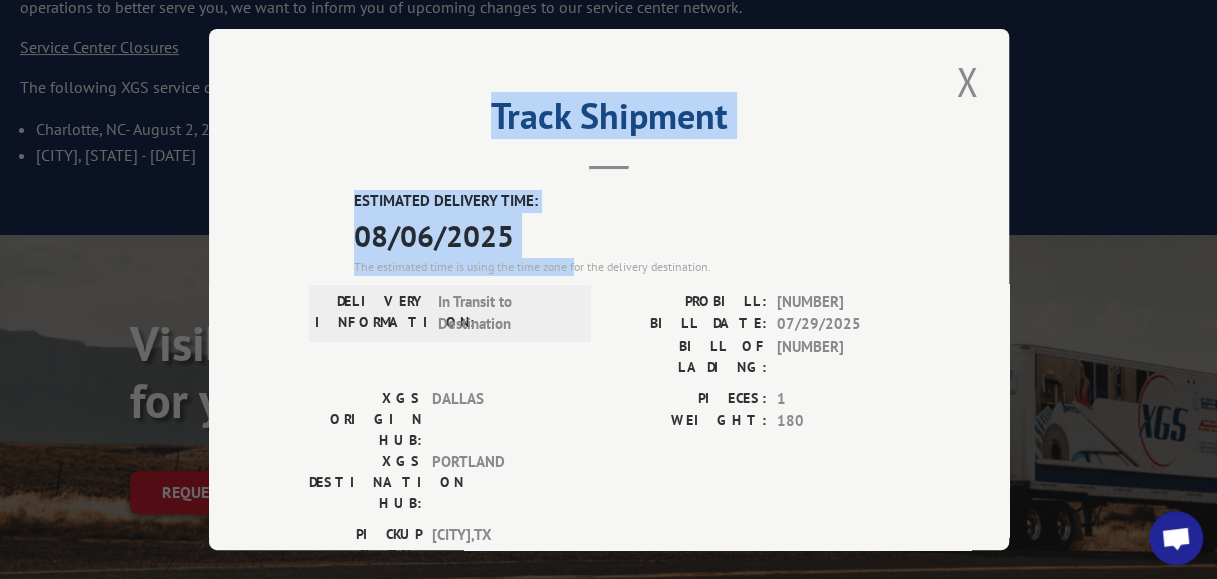 drag, startPoint x: 604, startPoint y: 159, endPoint x: 569, endPoint y: 250, distance: 97.49872 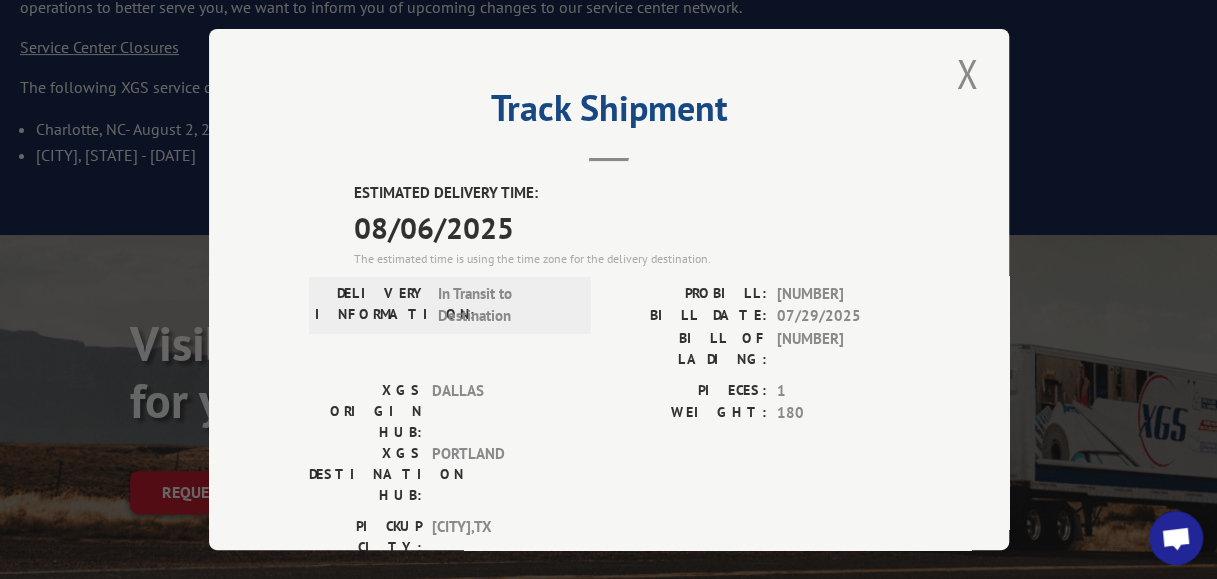 scroll, scrollTop: 0, scrollLeft: 0, axis: both 